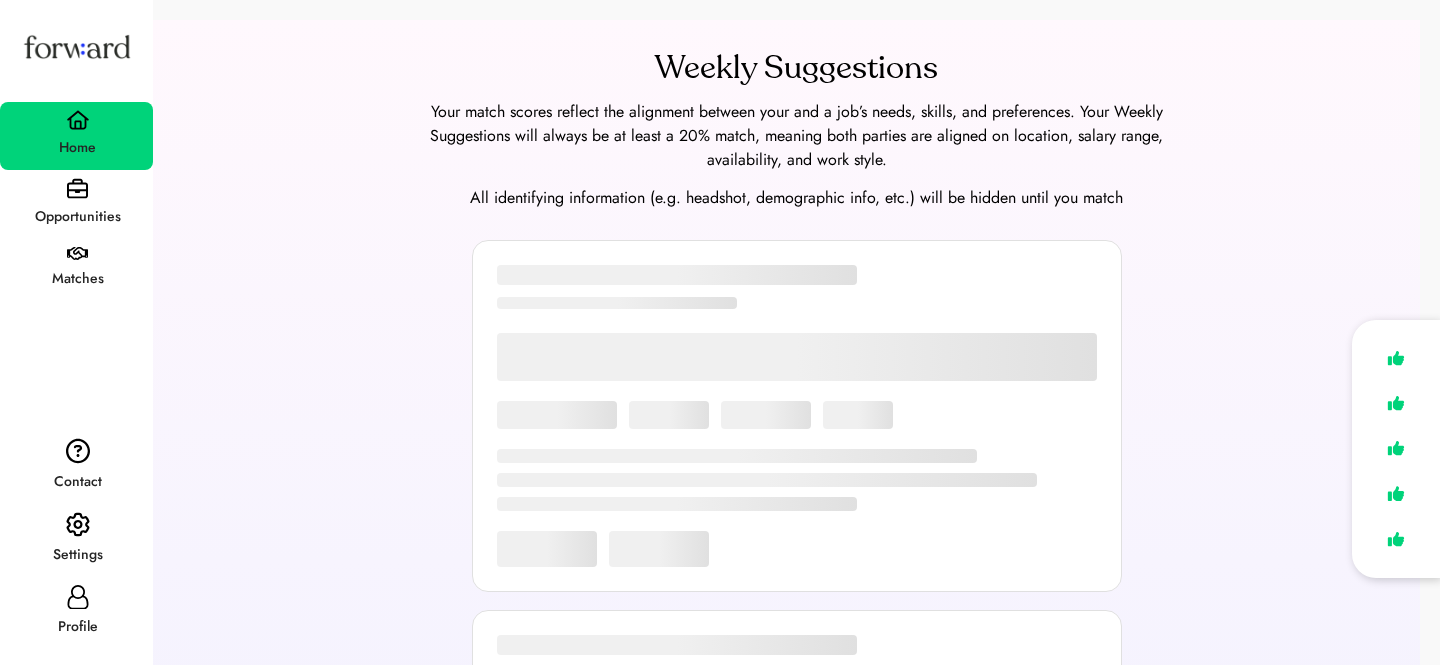 scroll, scrollTop: 0, scrollLeft: 0, axis: both 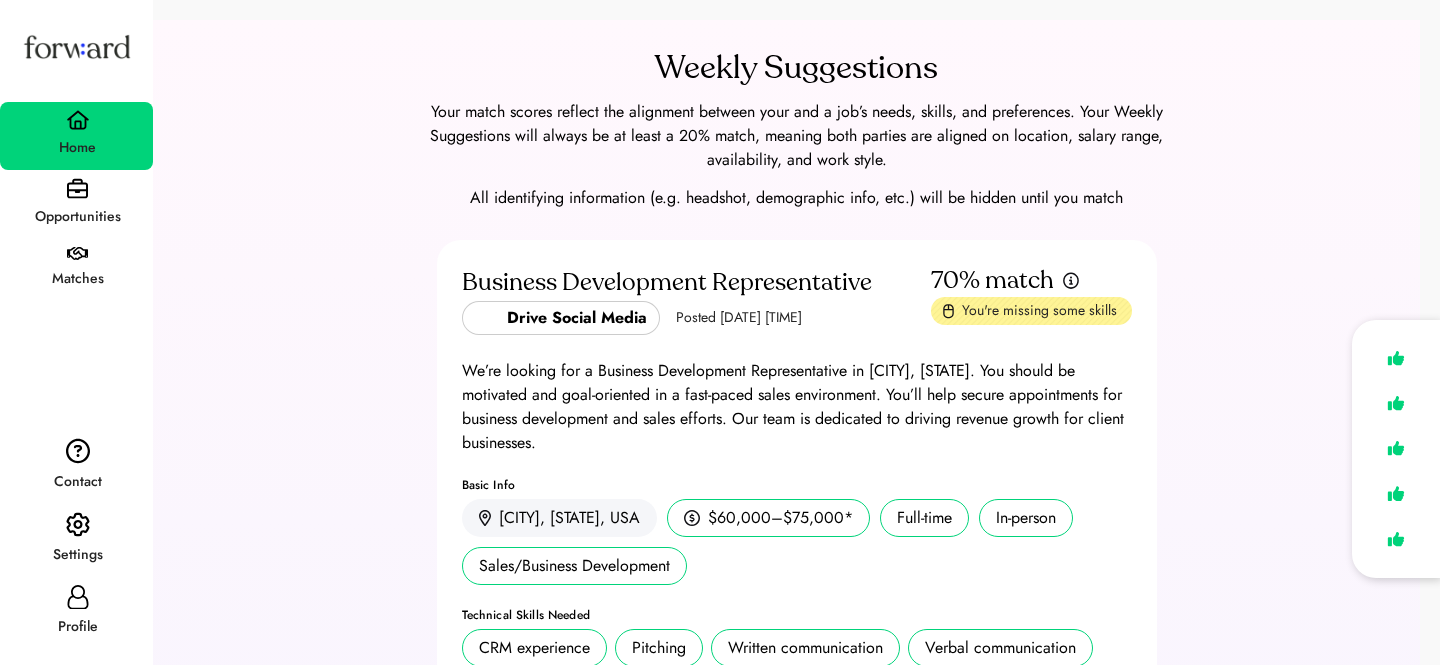 click on "Settings" at bounding box center (77, 555) 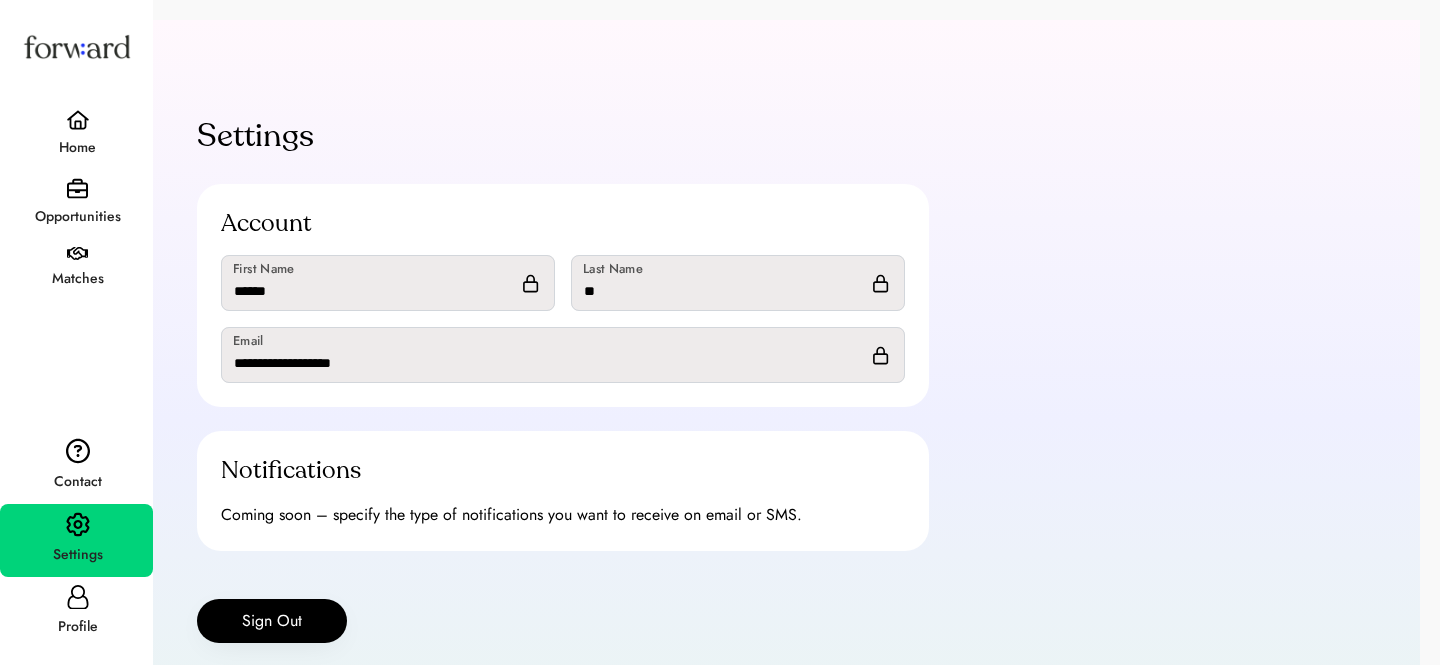 click on "Settings Account First Name Last Name Email Notifications Coming soon – specify the type of notifications you want to receive on email or SMS. Sign Out" at bounding box center (563, 420) 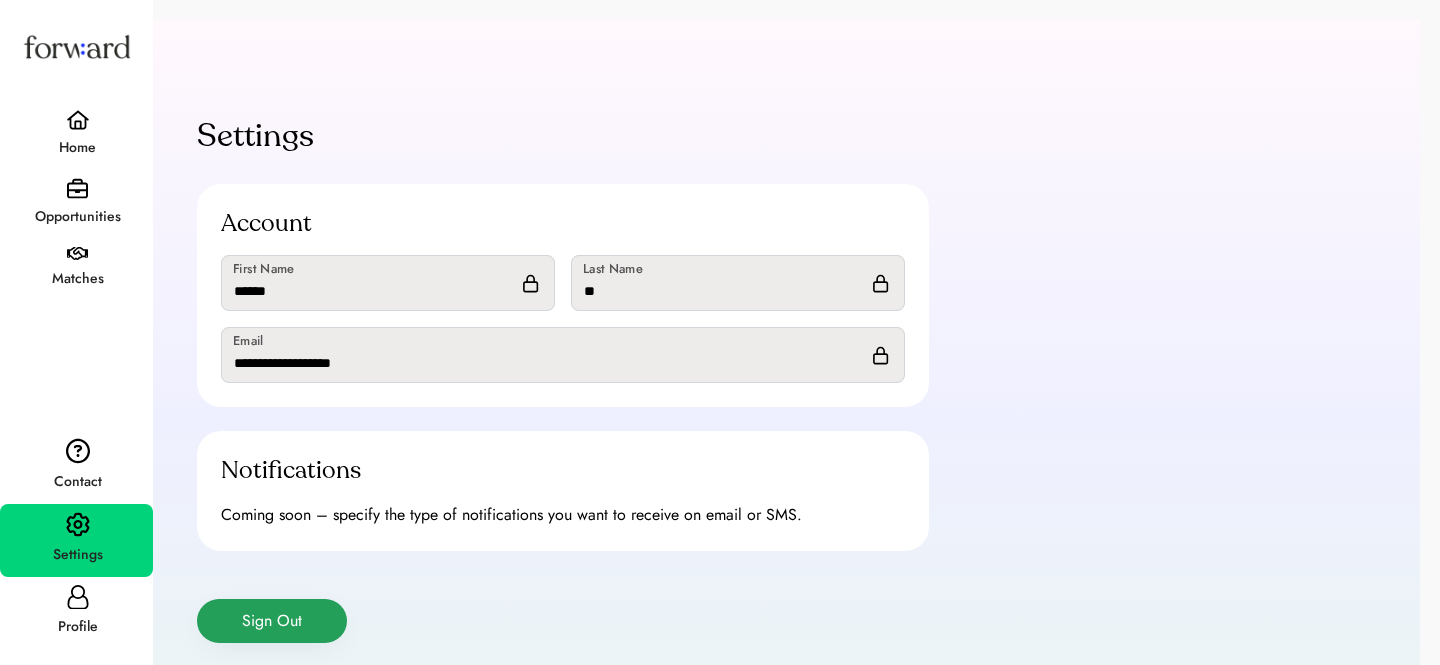 click on "Sign Out" at bounding box center [272, 621] 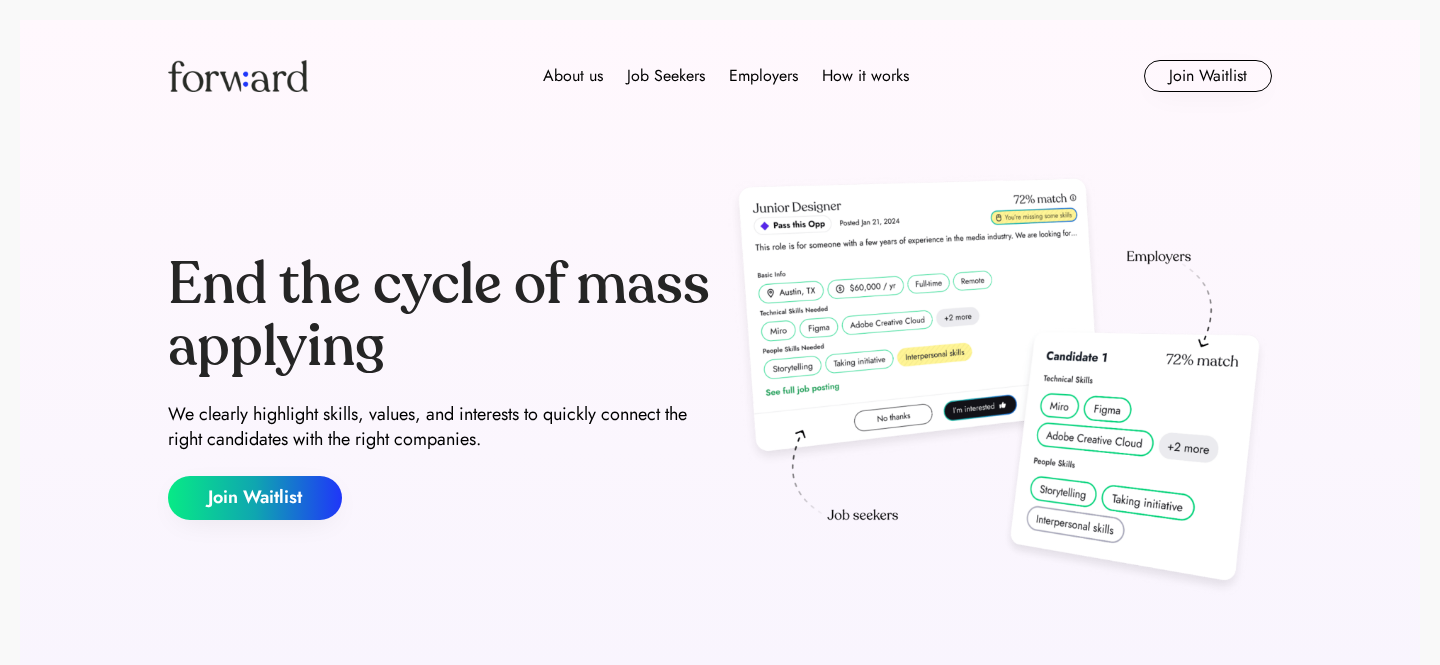scroll, scrollTop: 0, scrollLeft: 0, axis: both 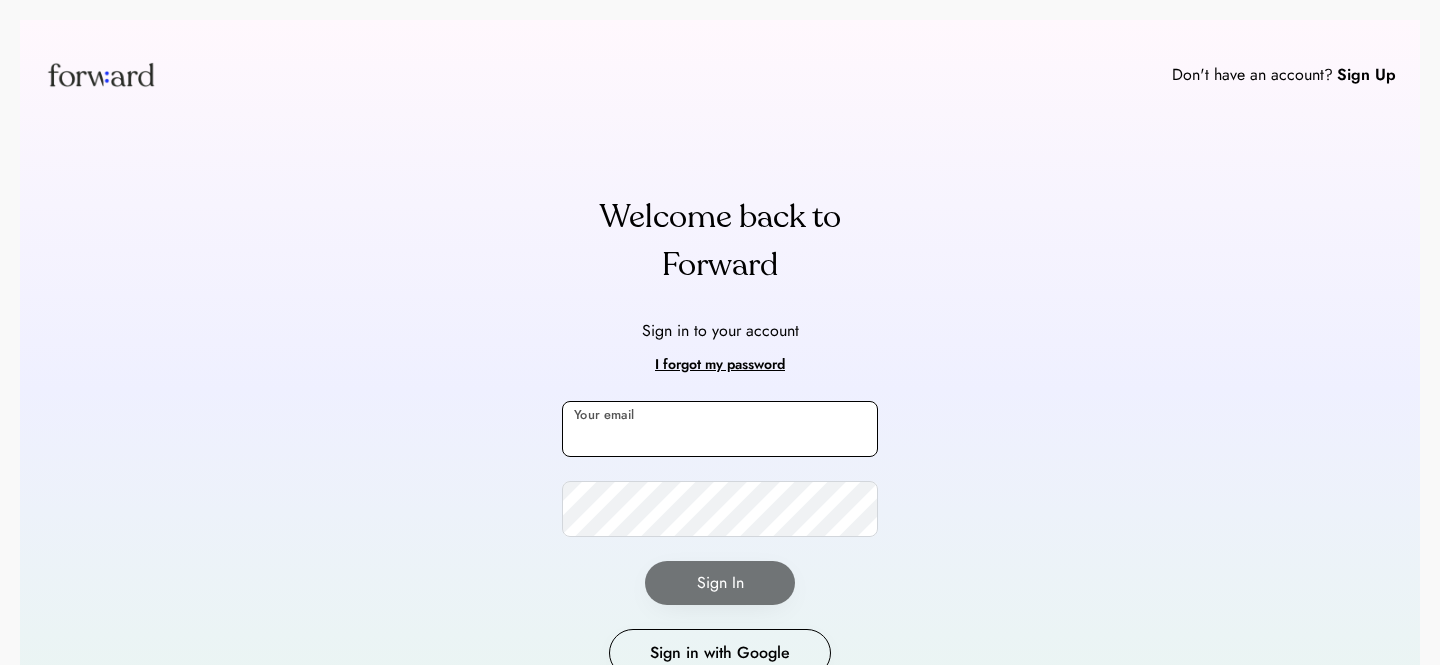 click at bounding box center [720, 429] 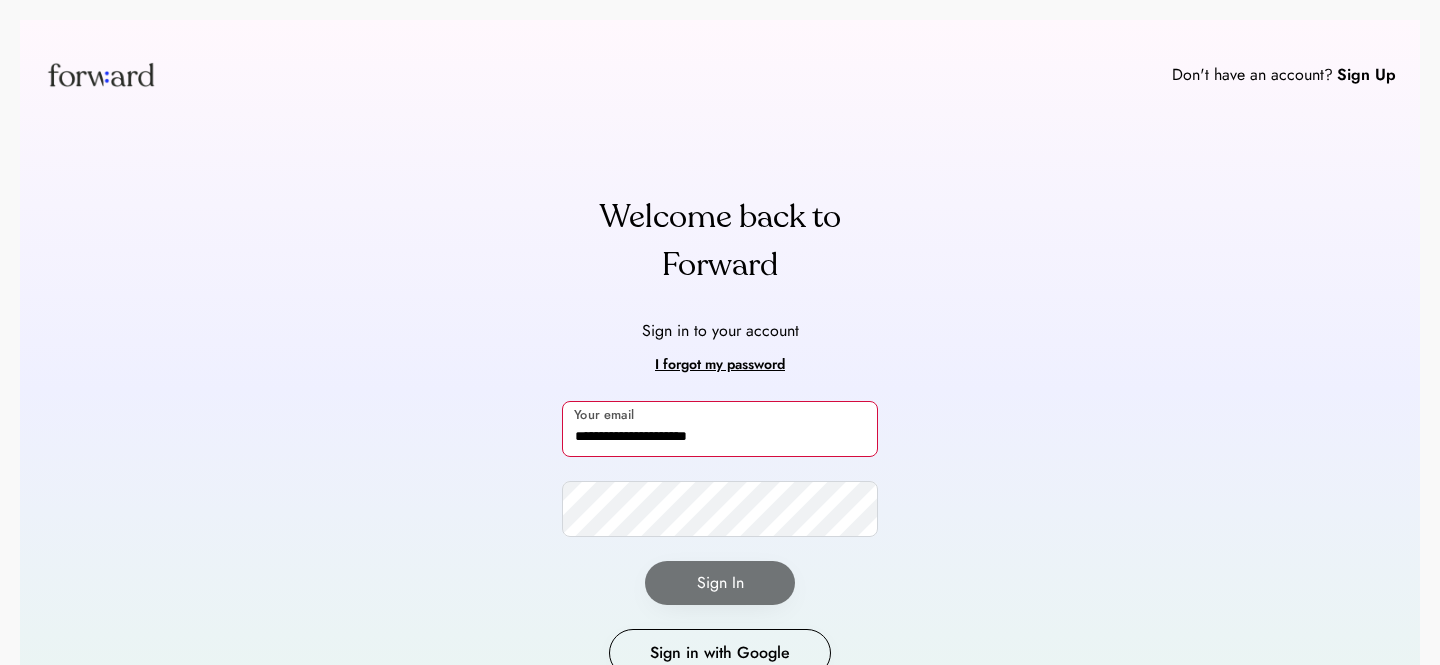 type on "**********" 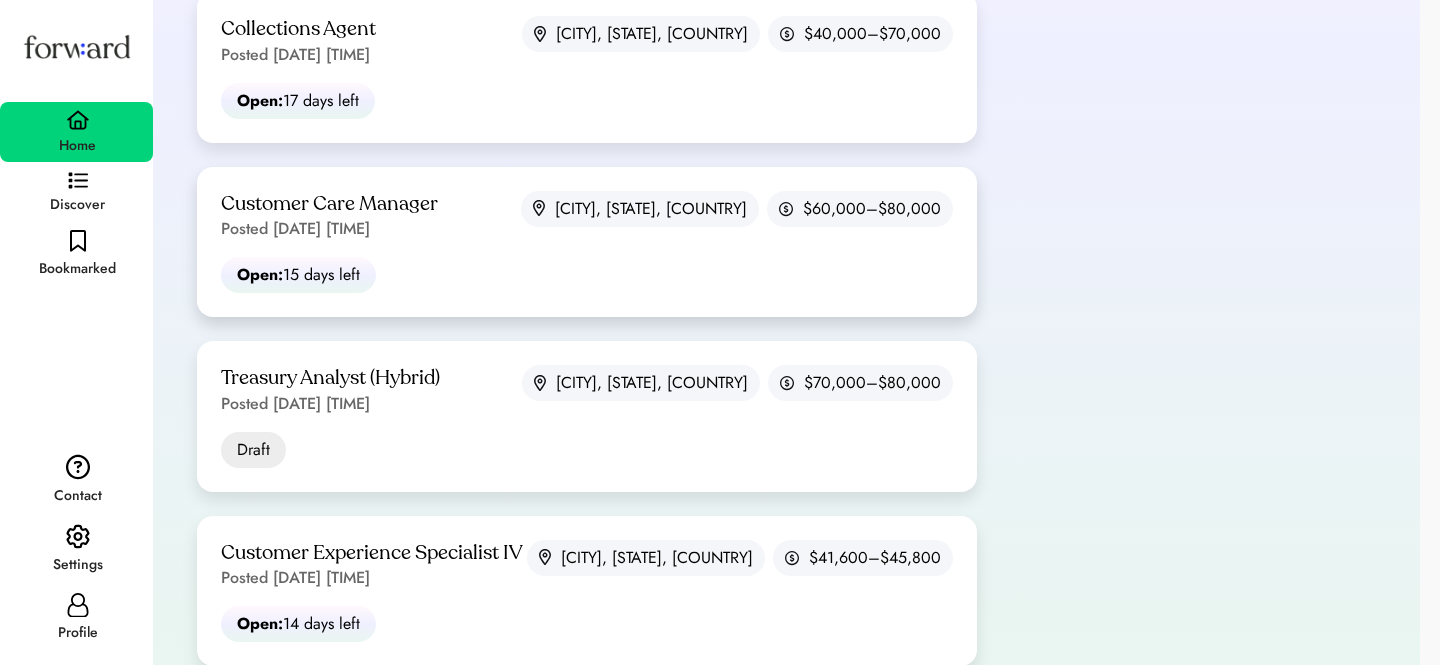scroll, scrollTop: 632, scrollLeft: 0, axis: vertical 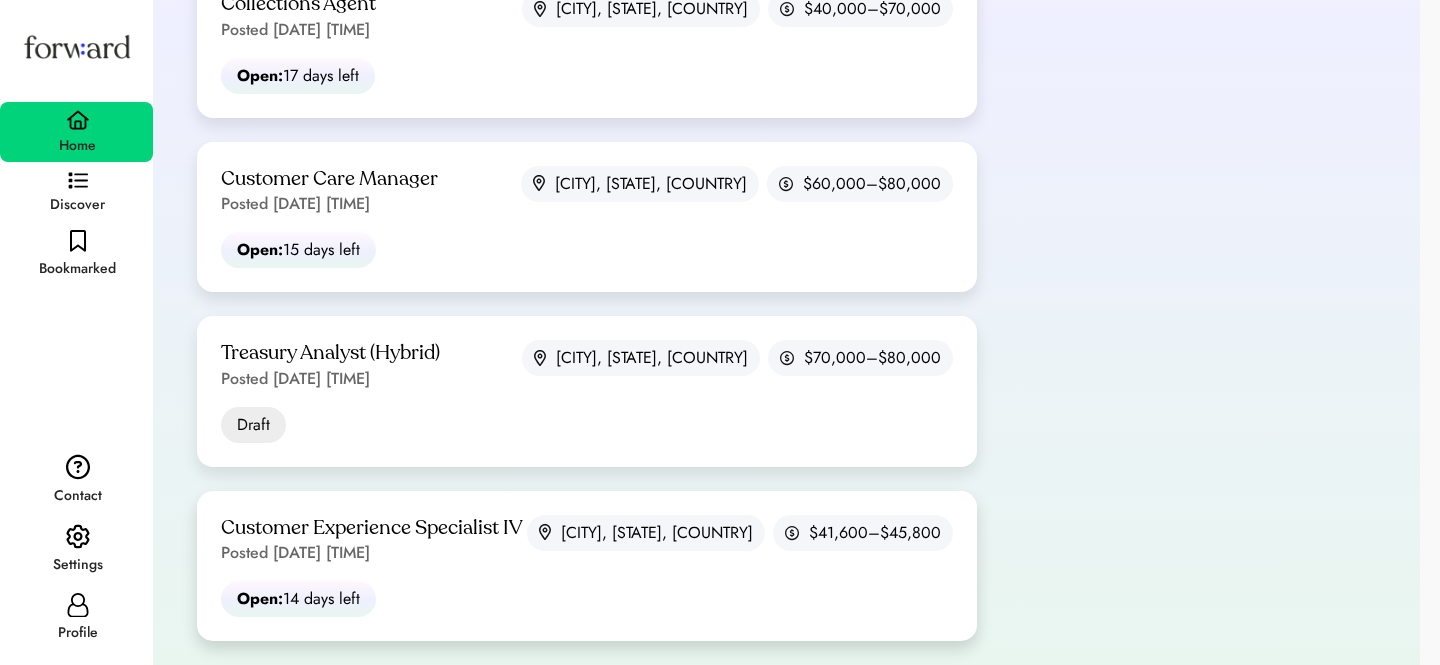 click on "Customer Experience Specialist IV" at bounding box center (372, 528) 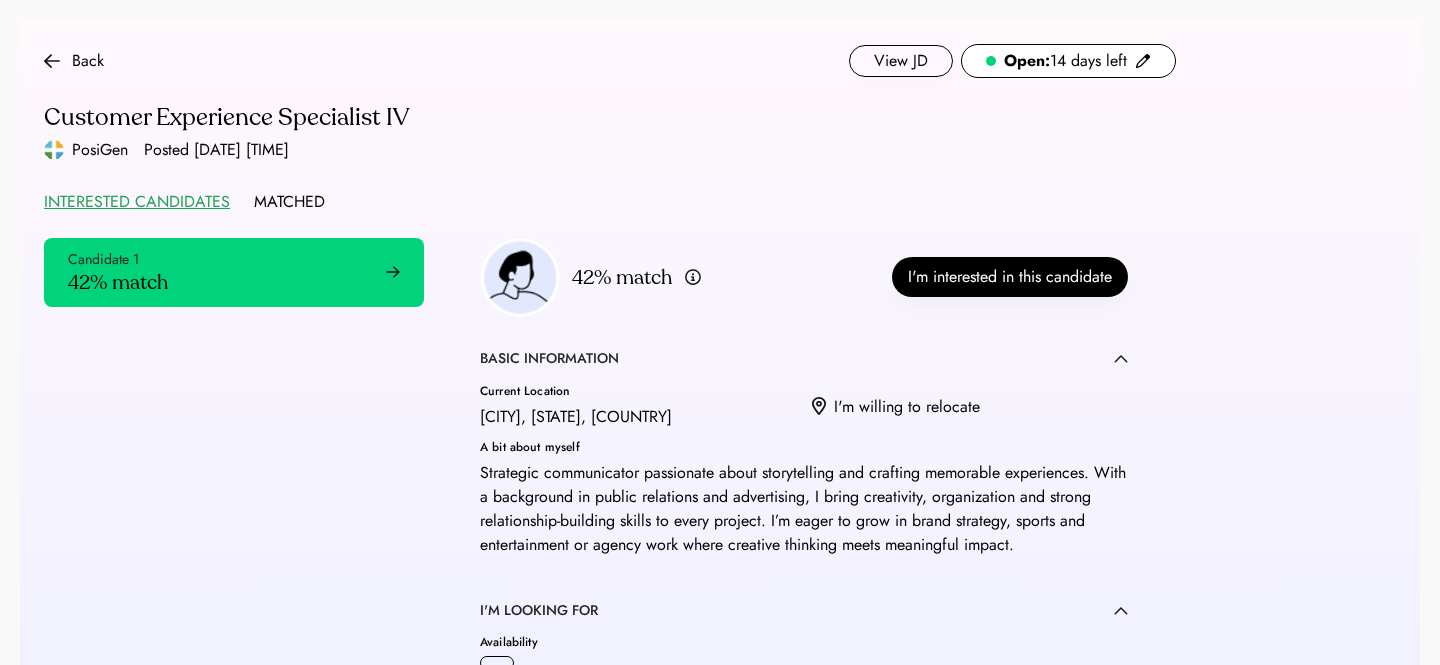 scroll, scrollTop: 0, scrollLeft: 0, axis: both 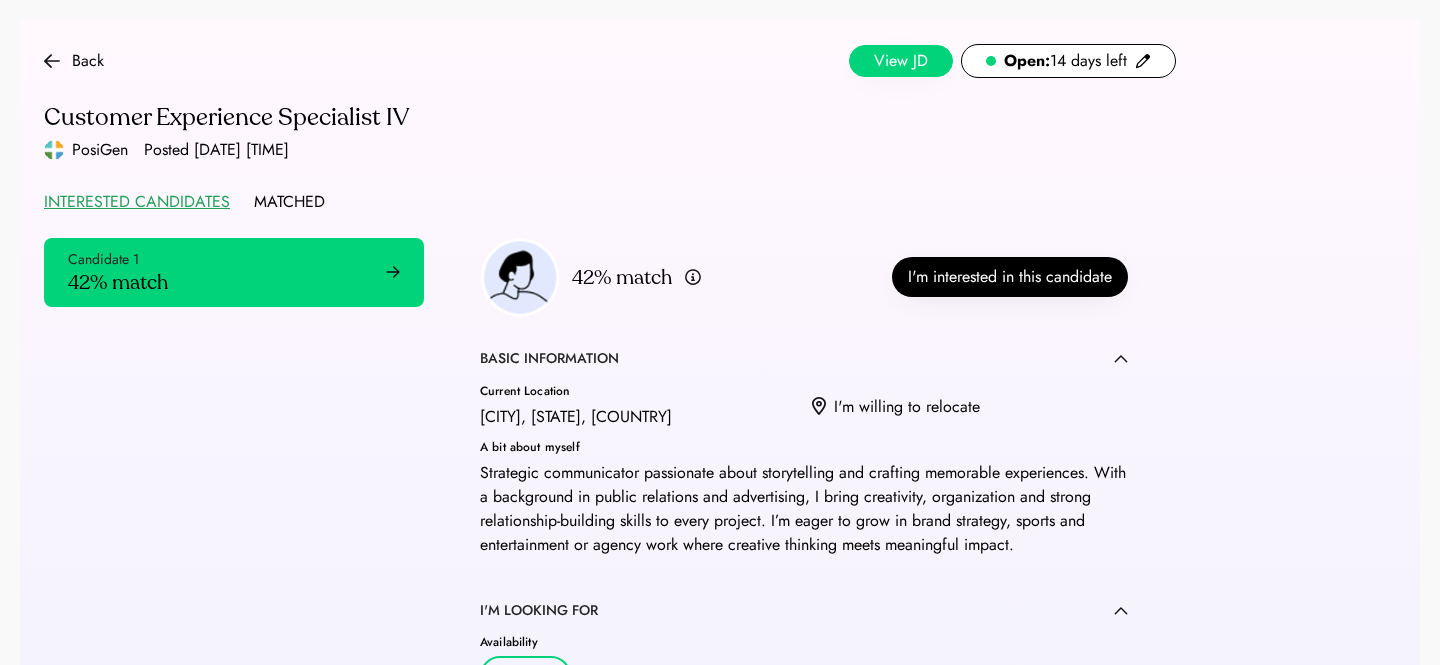 click on "View JD" at bounding box center (901, 61) 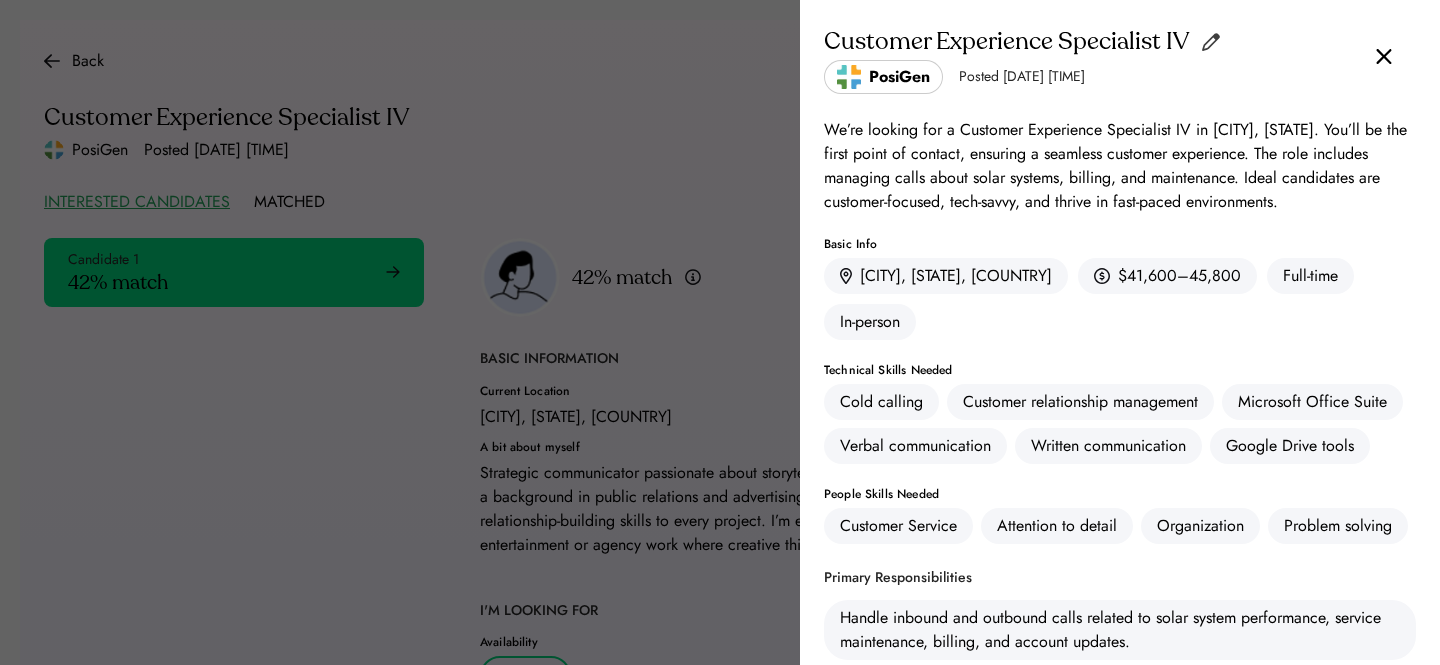 click 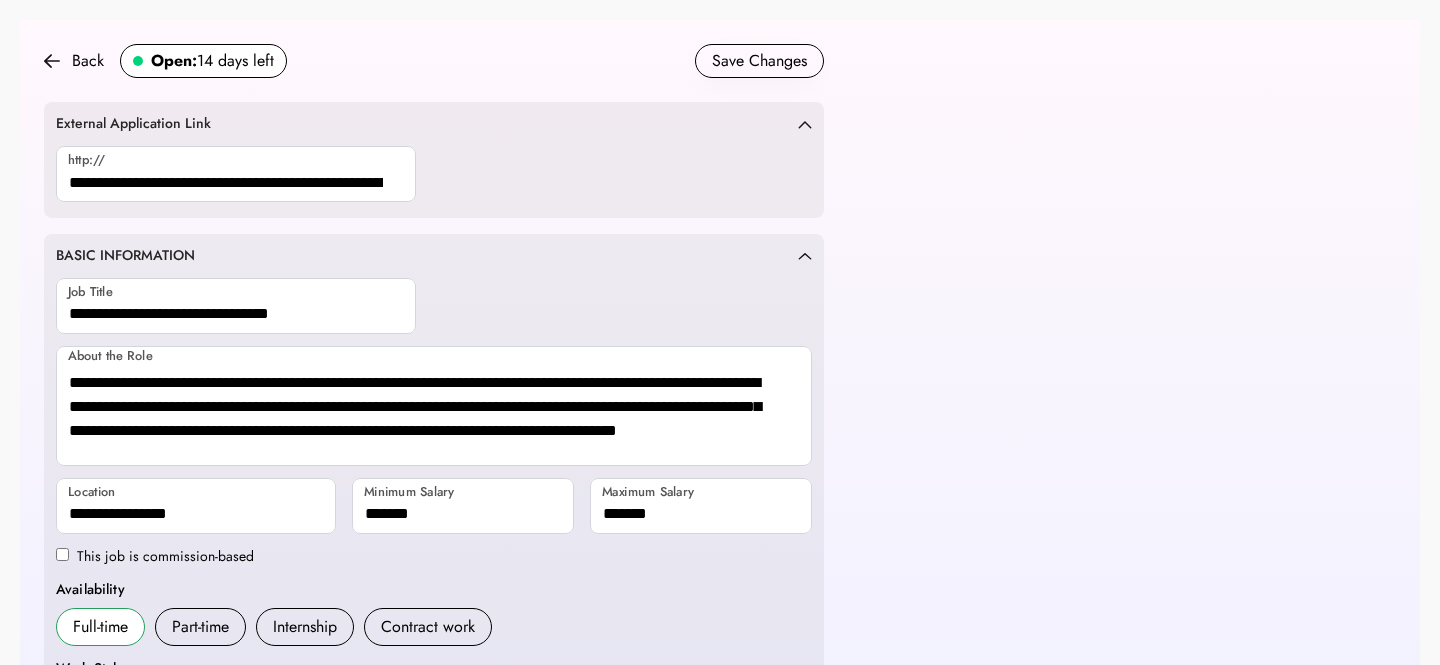 scroll, scrollTop: 0, scrollLeft: 0, axis: both 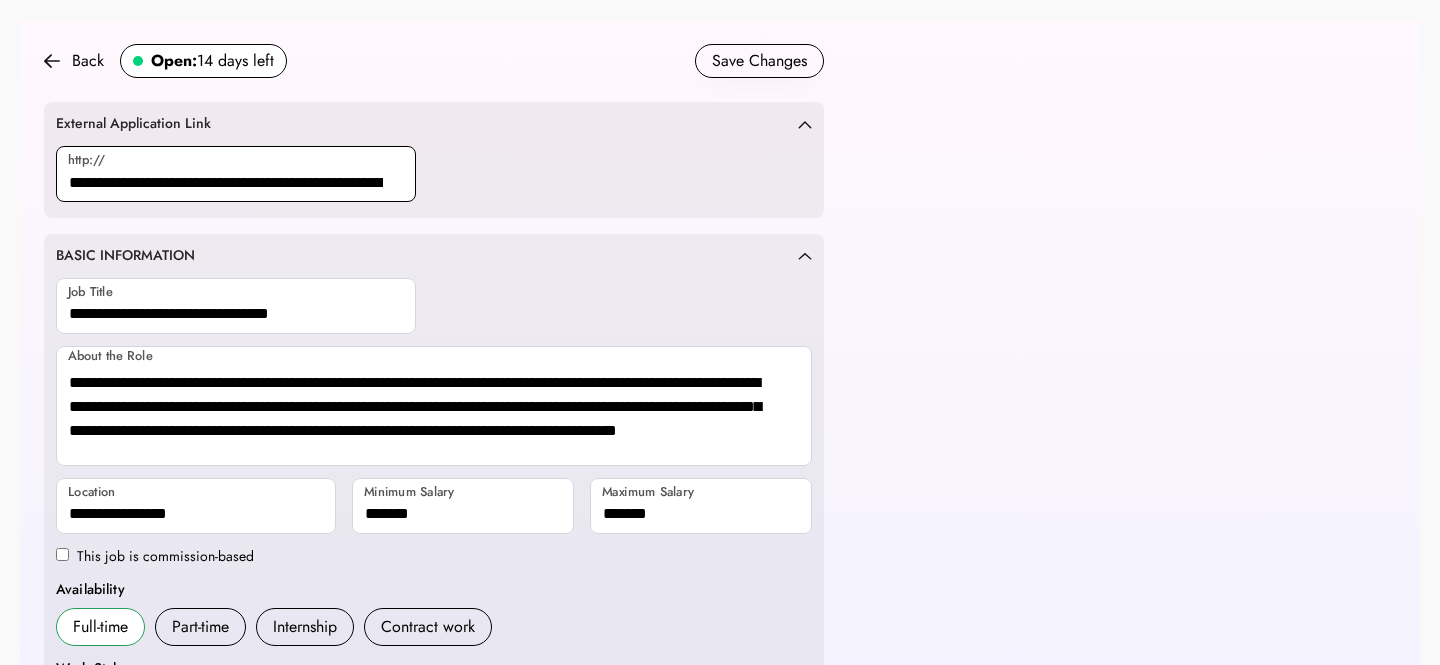 click at bounding box center (236, 174) 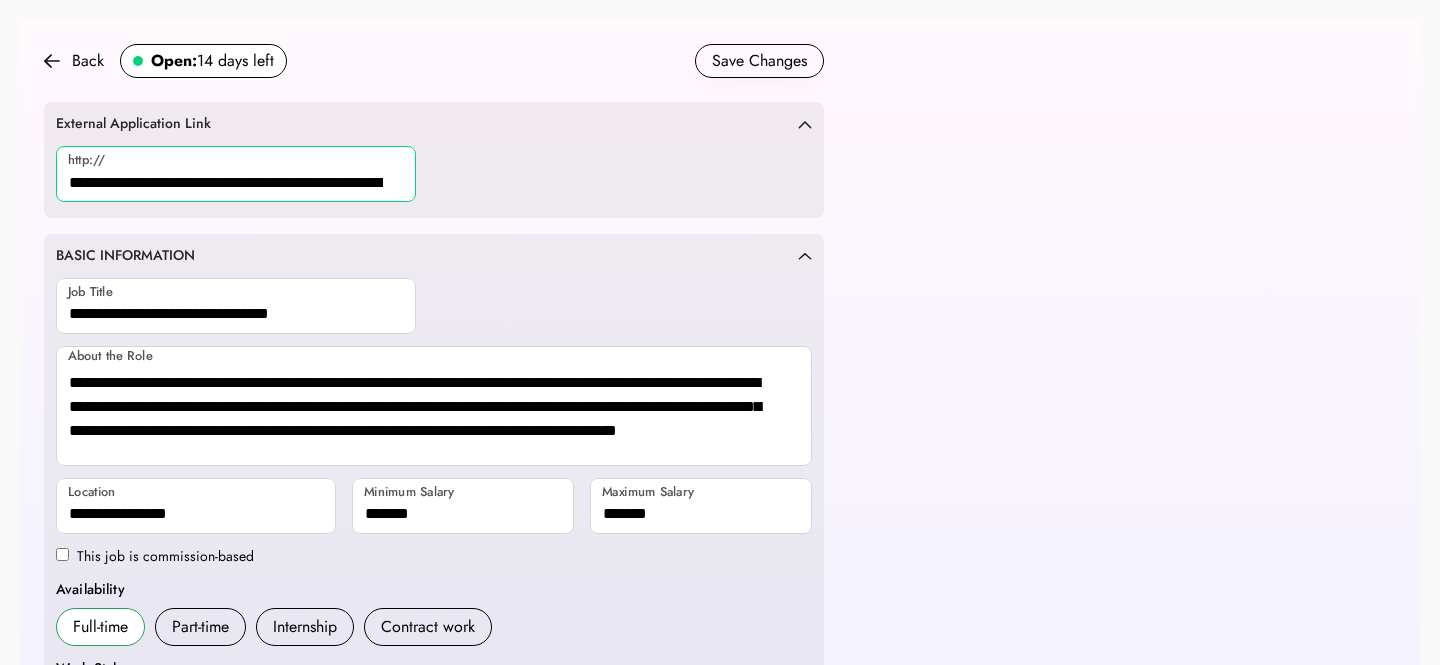 click at bounding box center (236, 174) 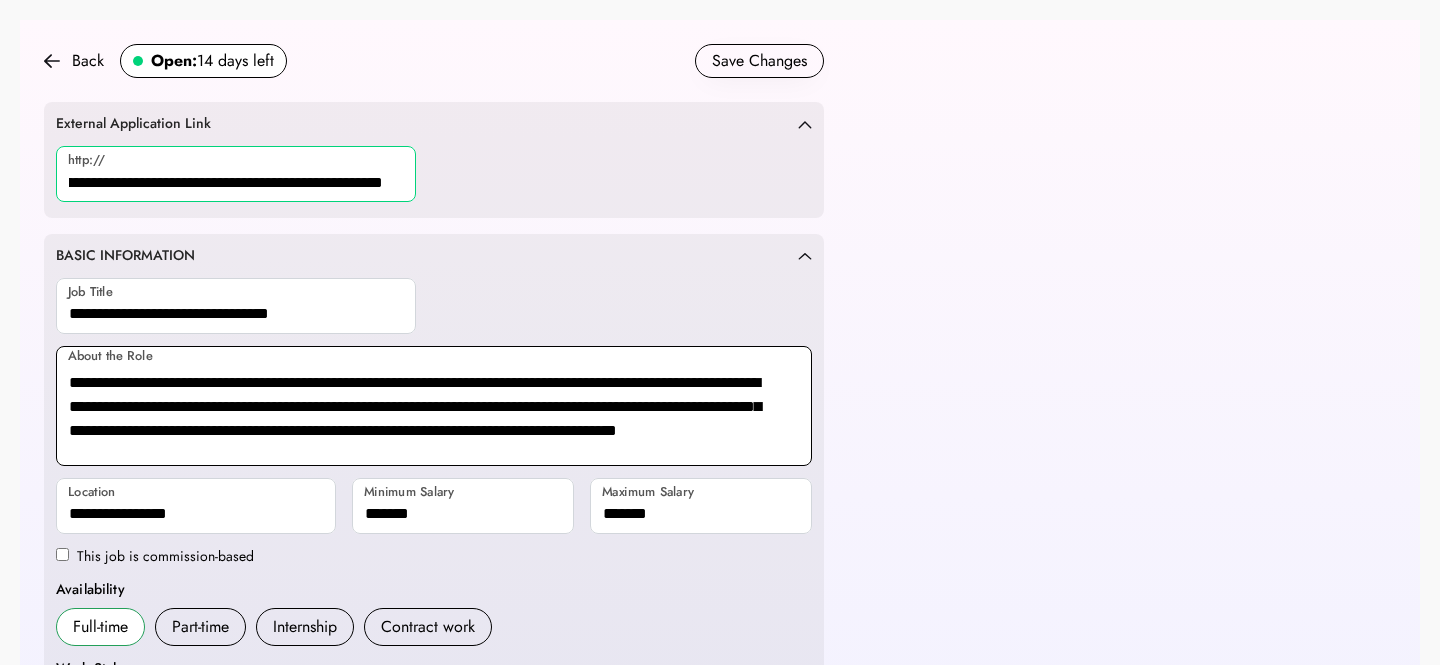 type on "**********" 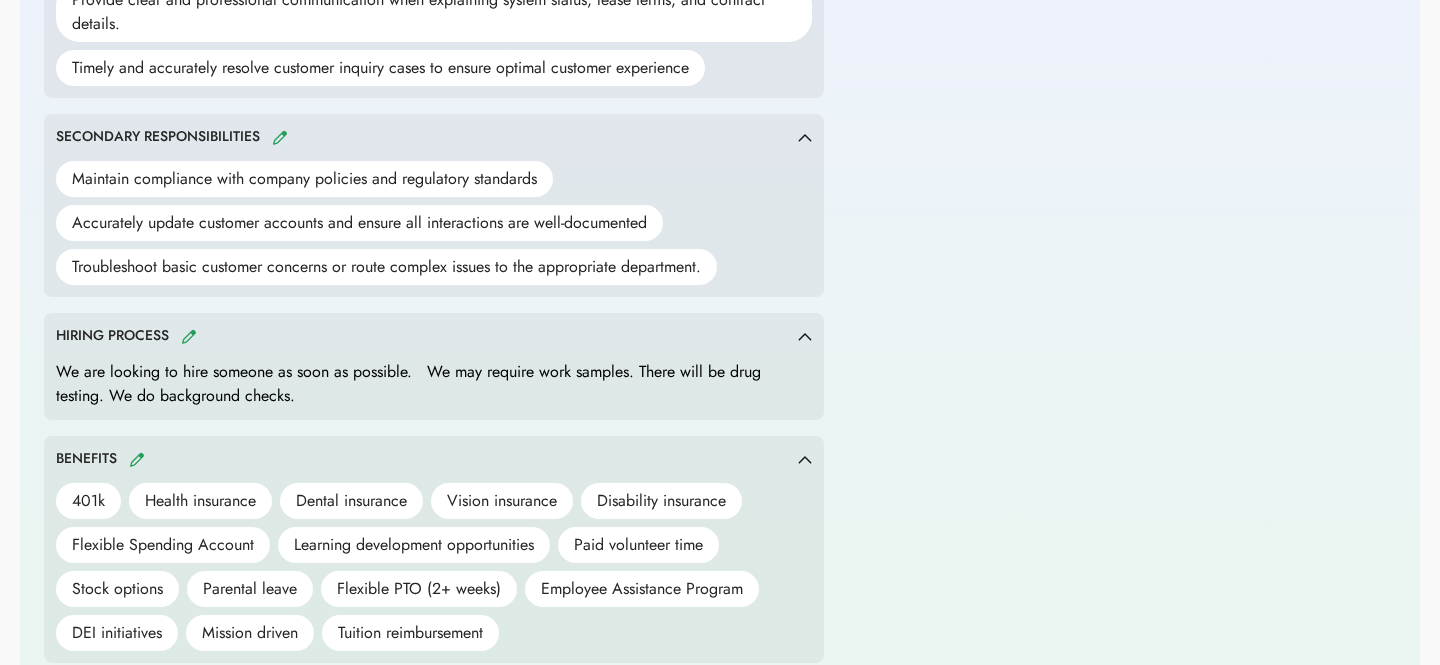 scroll, scrollTop: 1256, scrollLeft: 0, axis: vertical 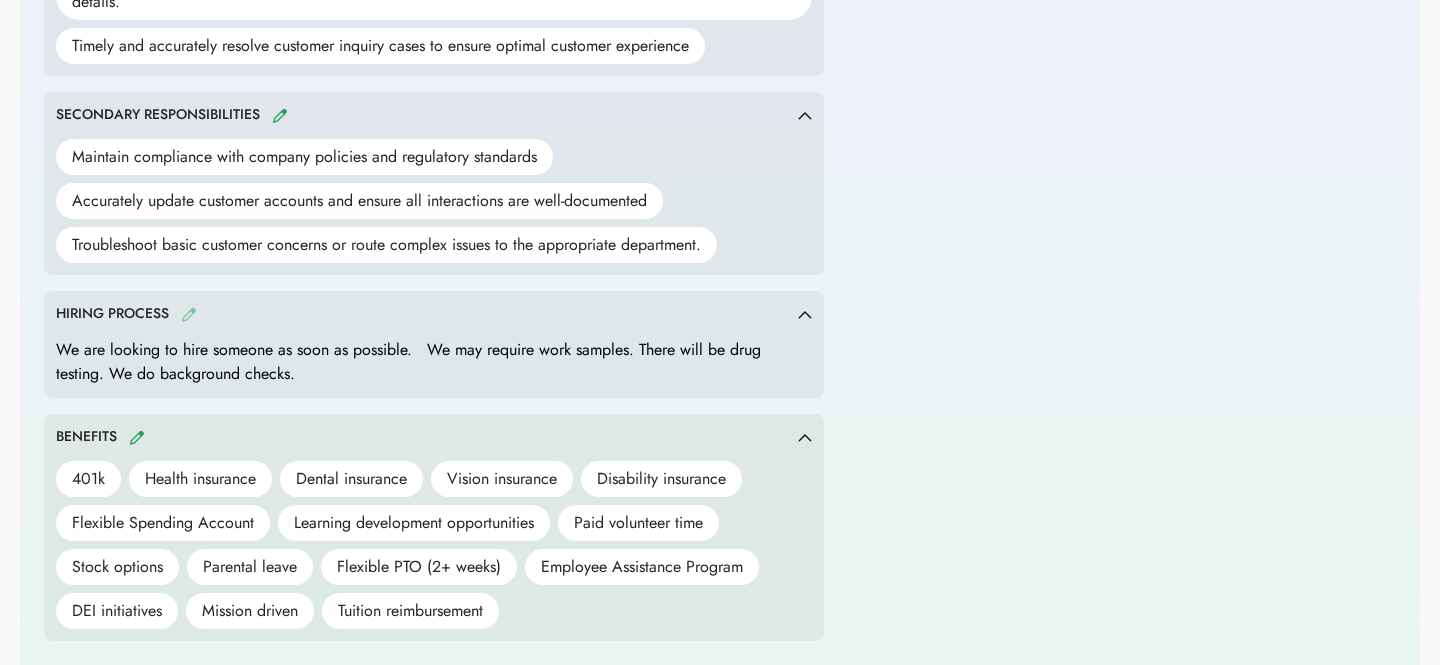 click at bounding box center [189, 314] 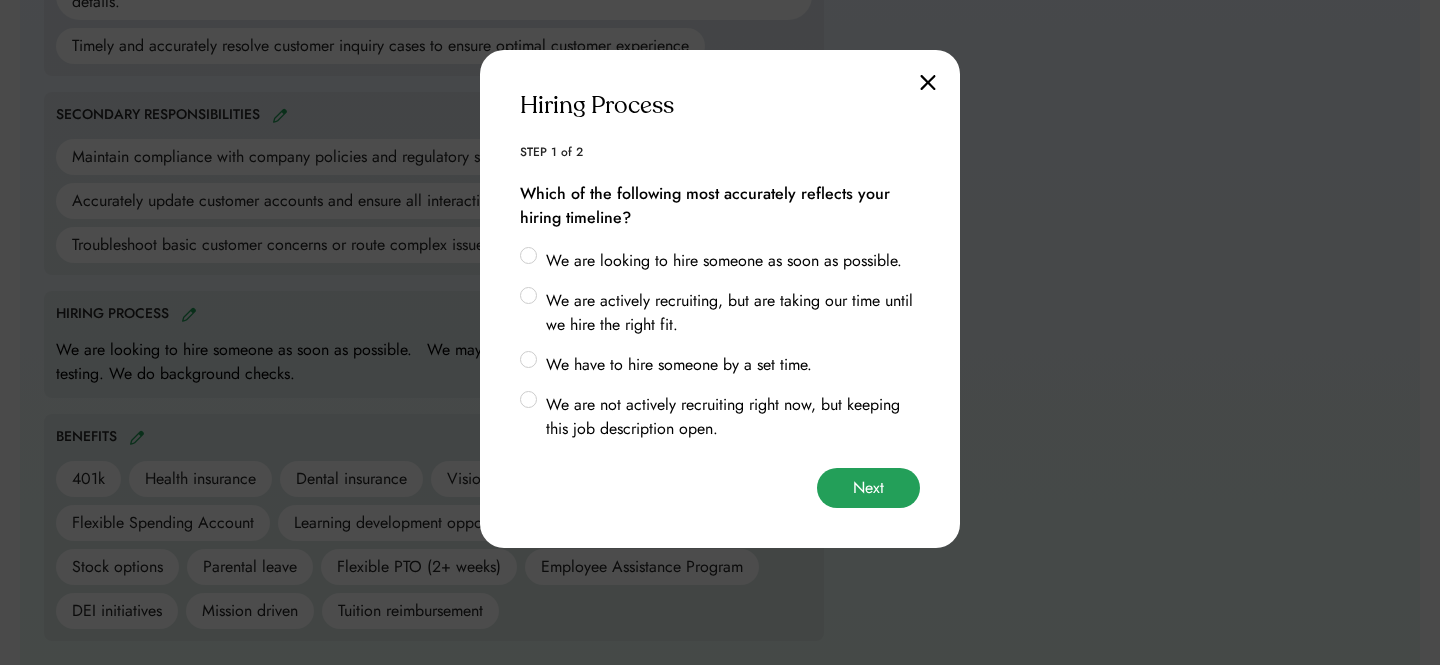 click on "Next" at bounding box center (868, 488) 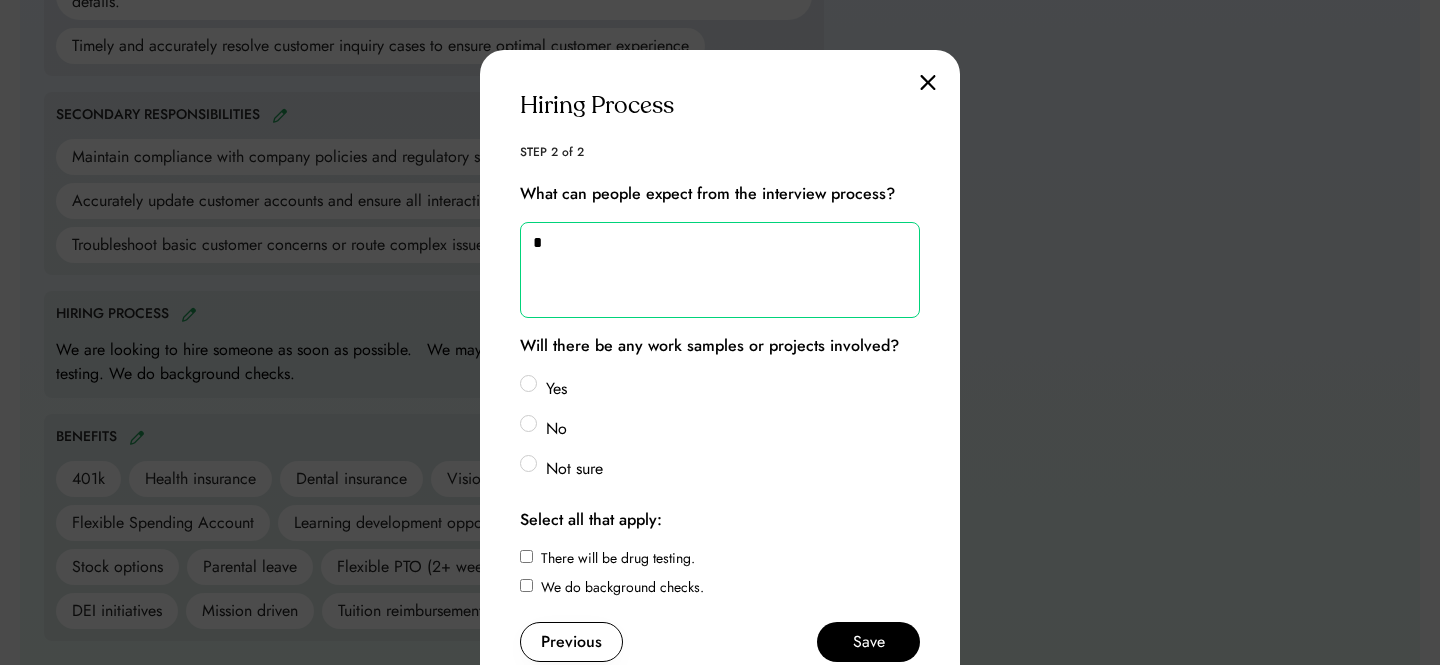 click at bounding box center (720, 270) 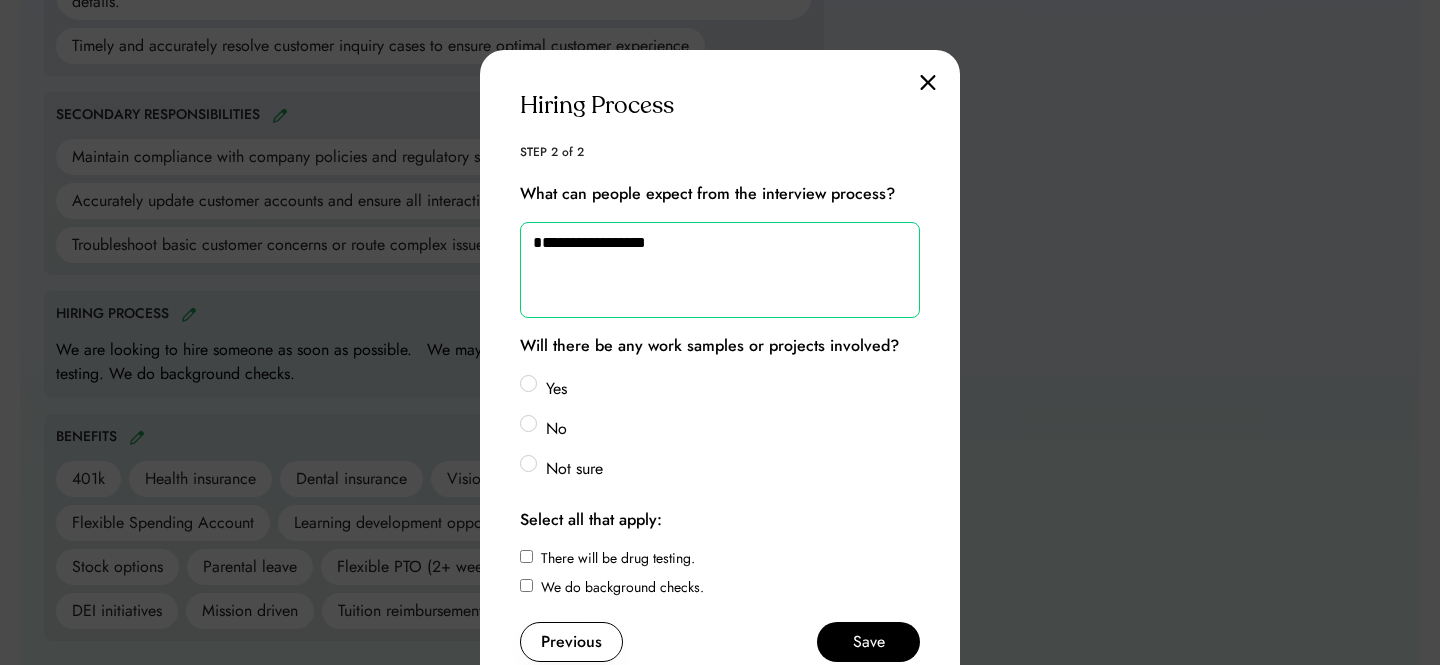 type on "**********" 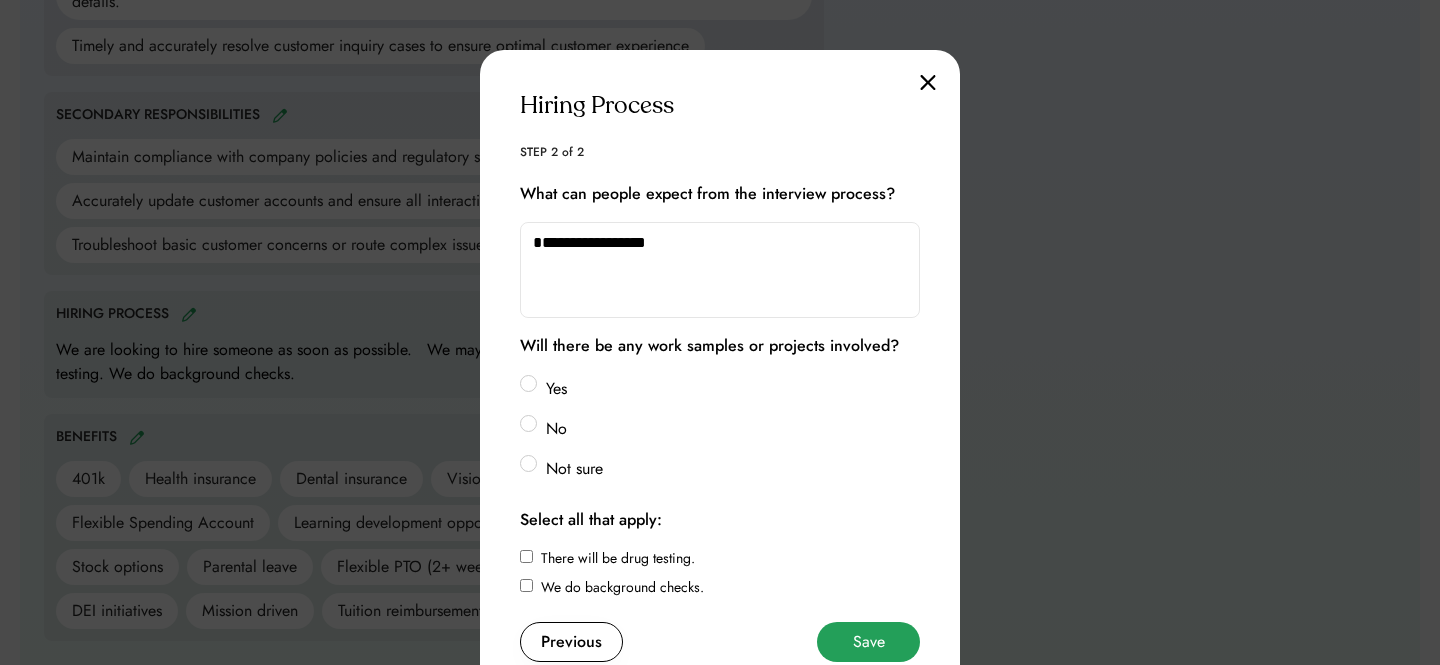 click on "Save" at bounding box center [868, 642] 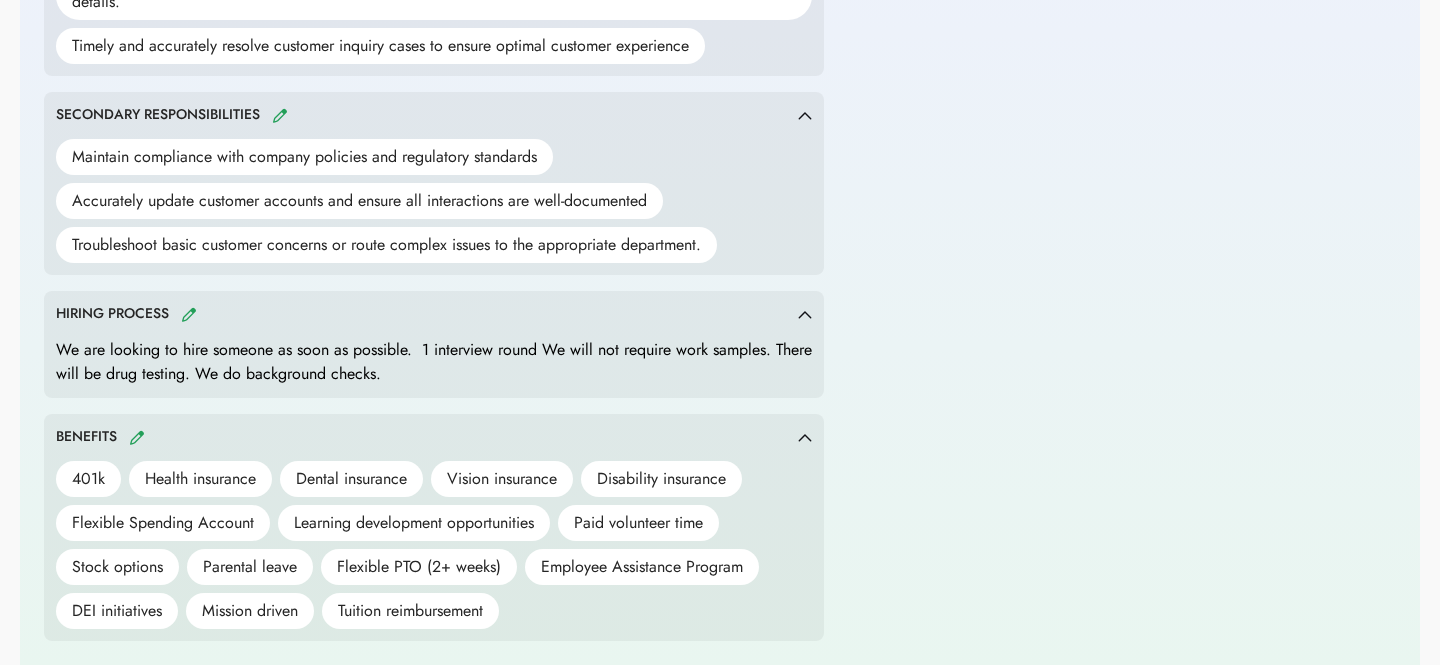 scroll, scrollTop: 0, scrollLeft: 0, axis: both 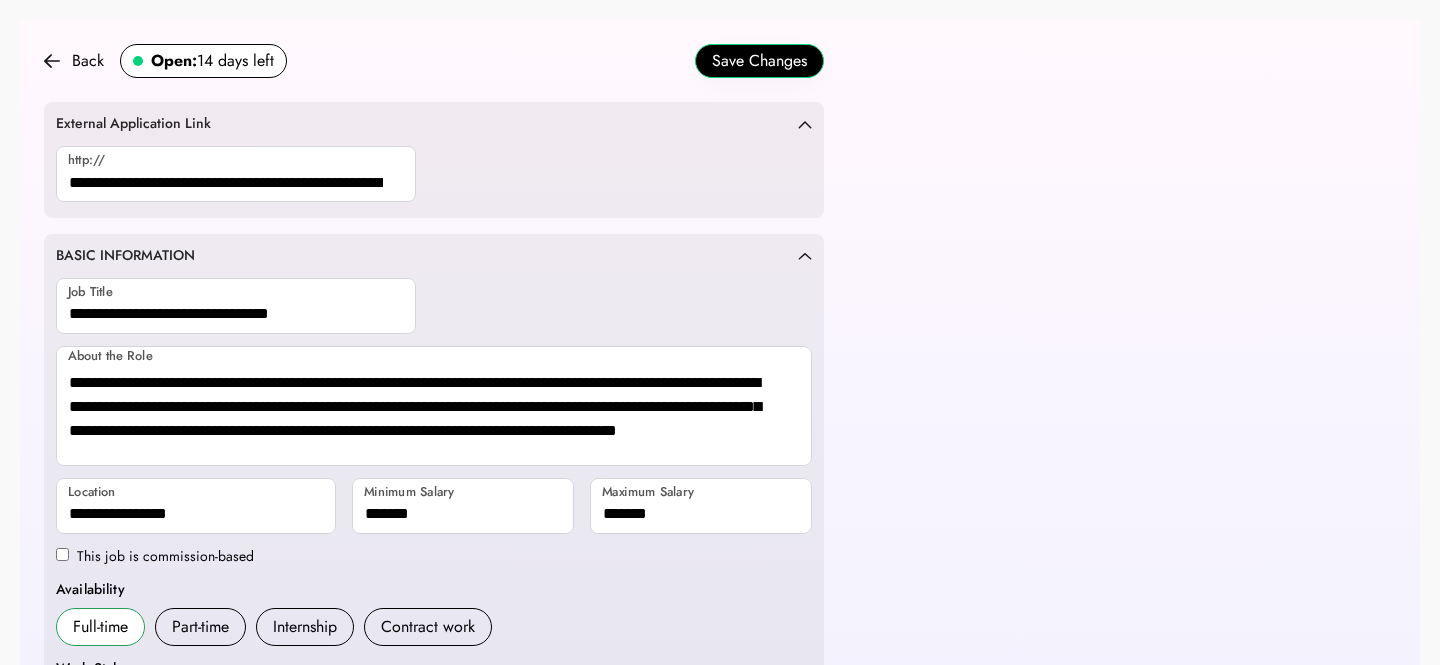 click on "Save Changes" at bounding box center (759, 61) 